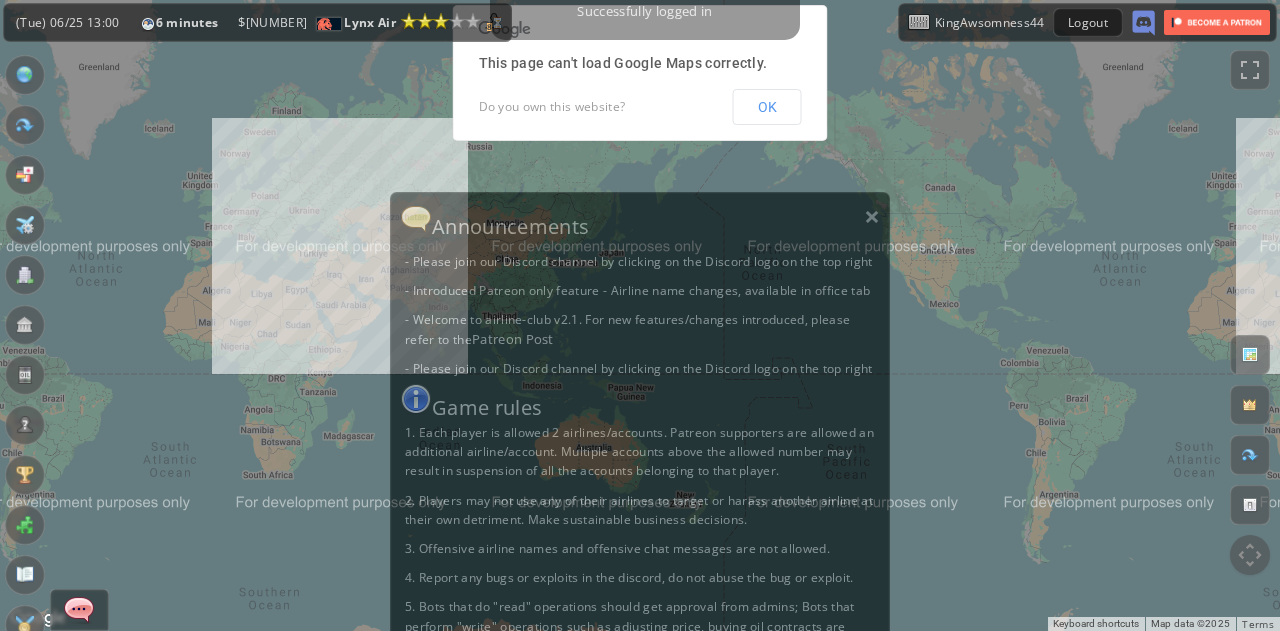 scroll, scrollTop: 0, scrollLeft: 0, axis: both 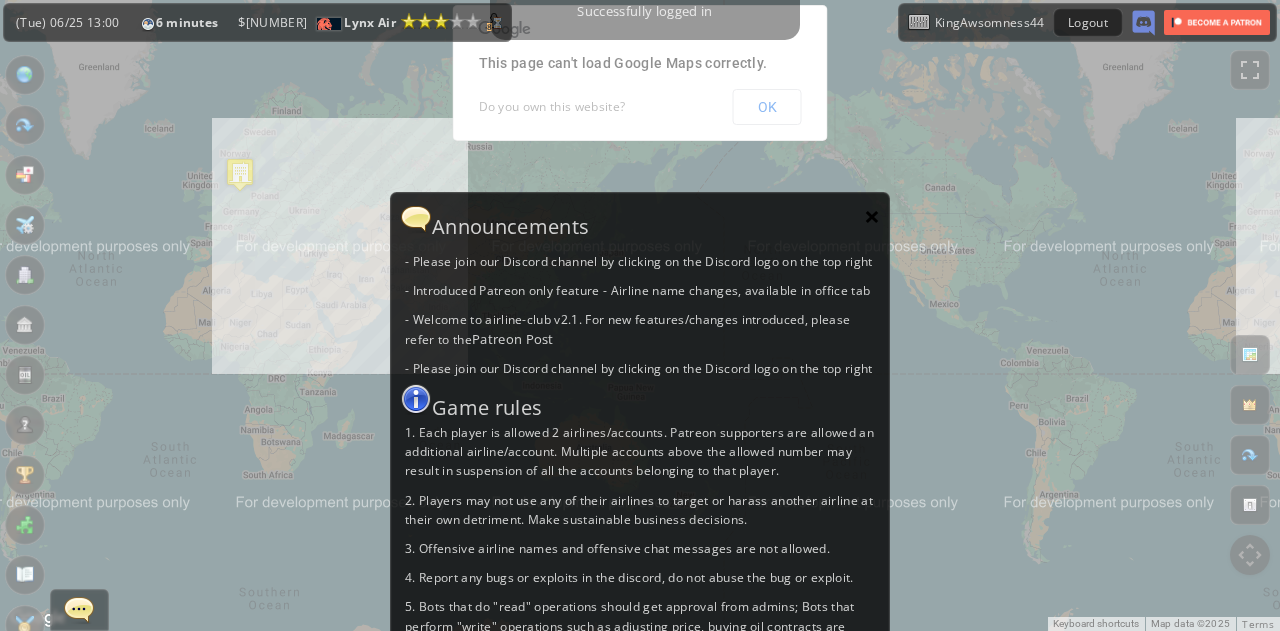 click on "×" at bounding box center [872, 216] 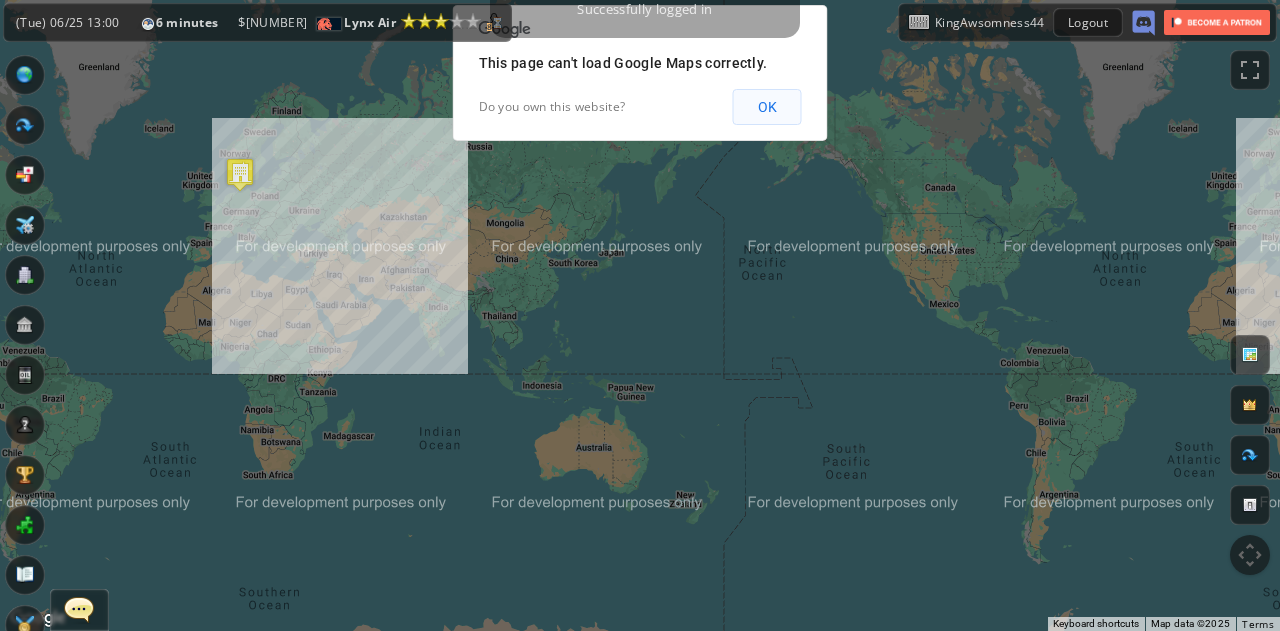 click on "OK" at bounding box center (767, 107) 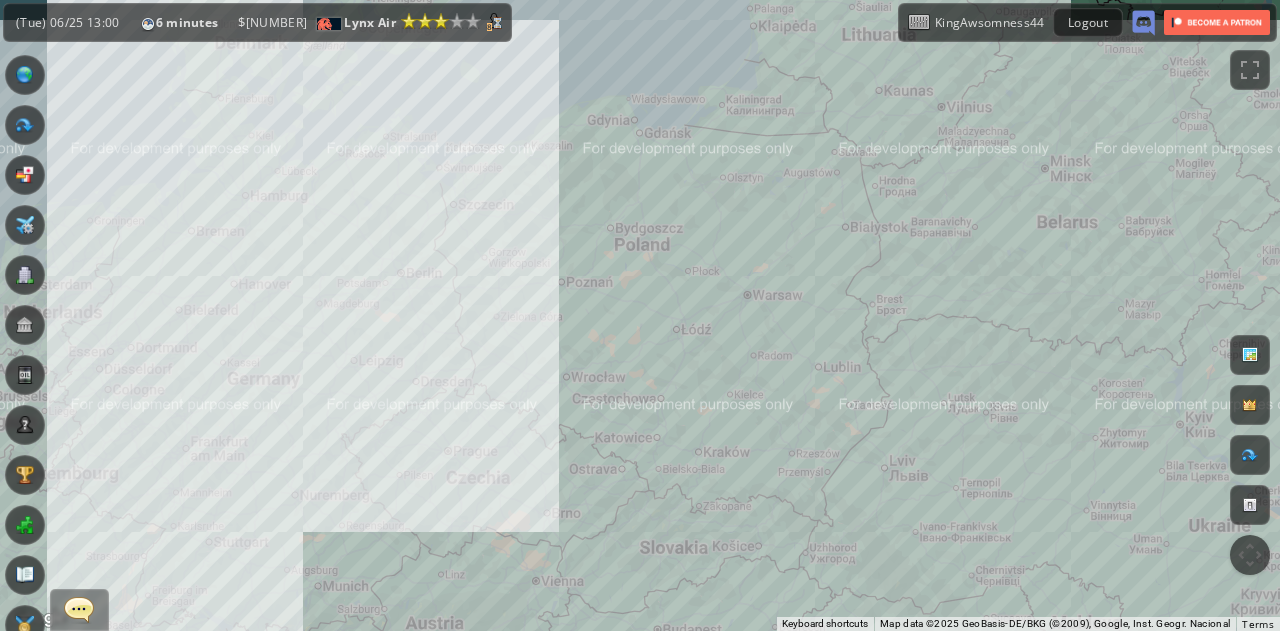 click on "To navigate, press the arrow keys." at bounding box center (640, 315) 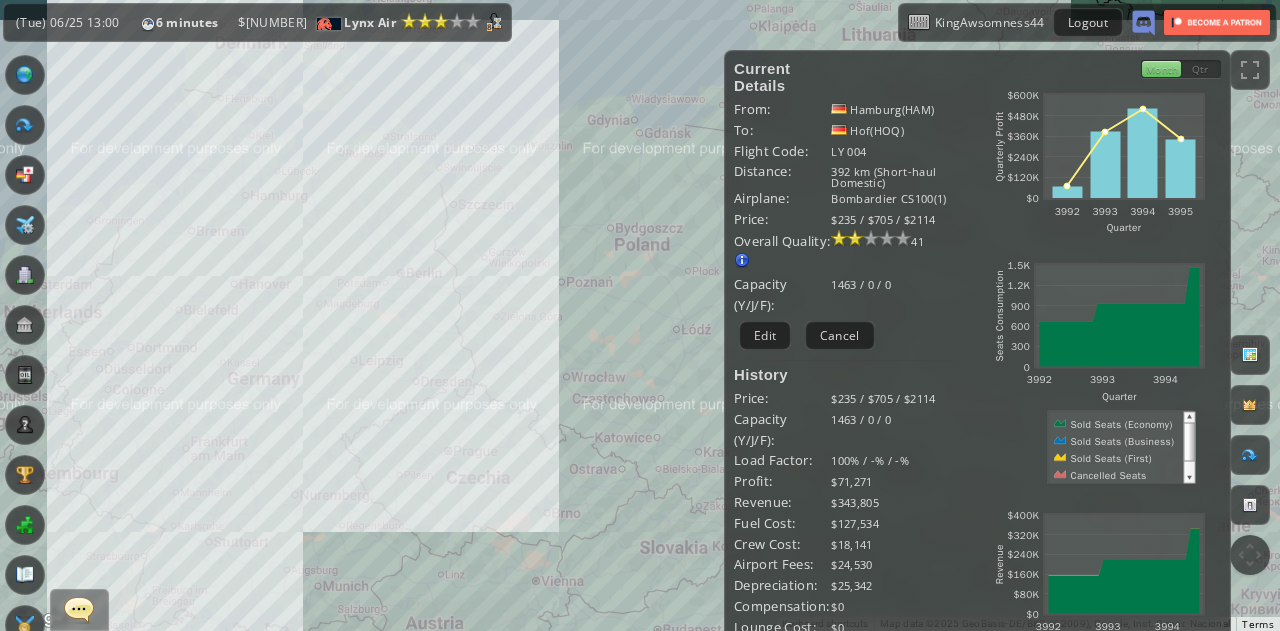 click on "To navigate, press the arrow keys." at bounding box center (640, 315) 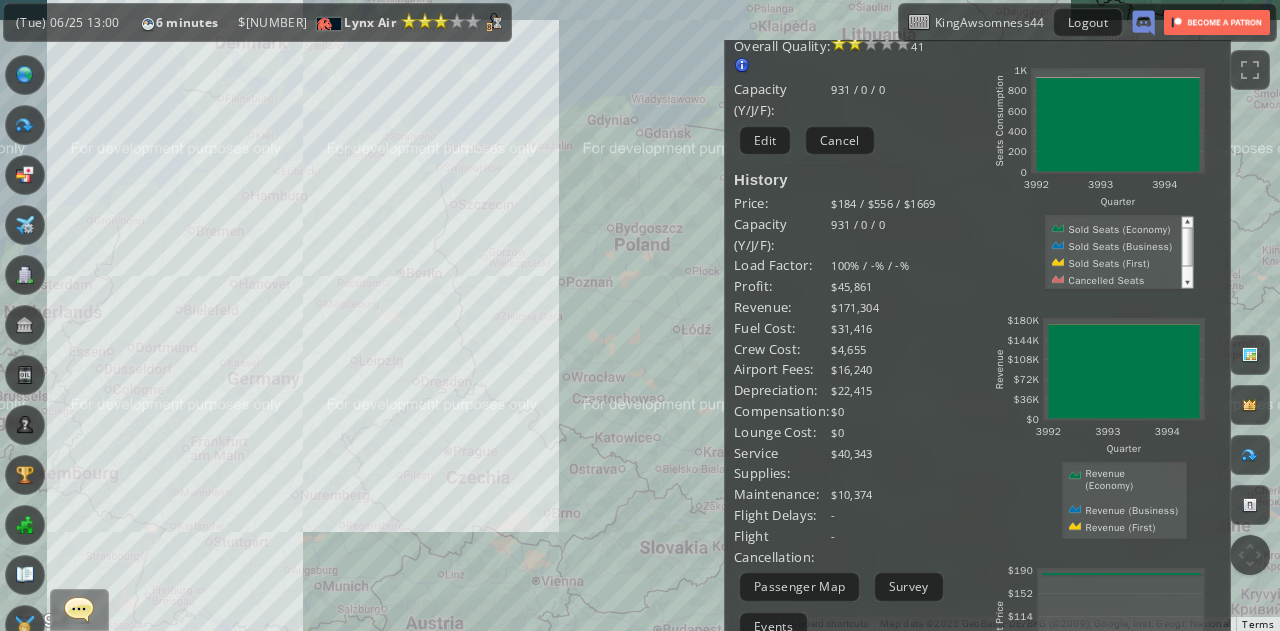 scroll, scrollTop: 200, scrollLeft: 0, axis: vertical 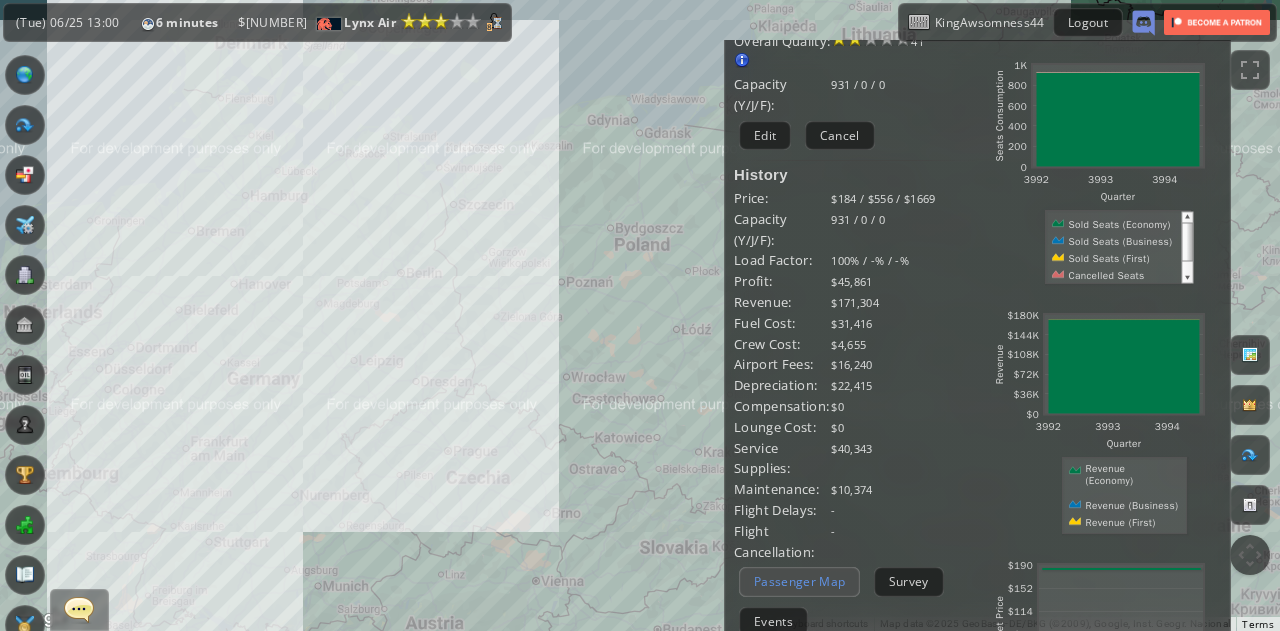 click on "Passenger Map" at bounding box center (799, 581) 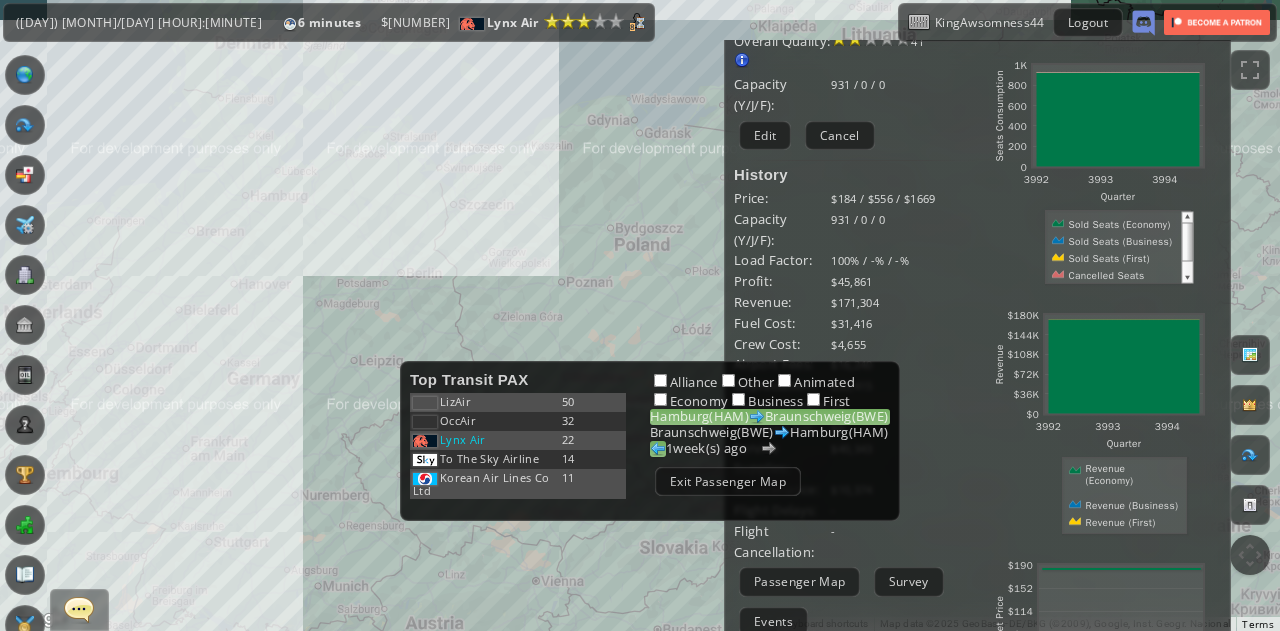 click at bounding box center (658, 449) 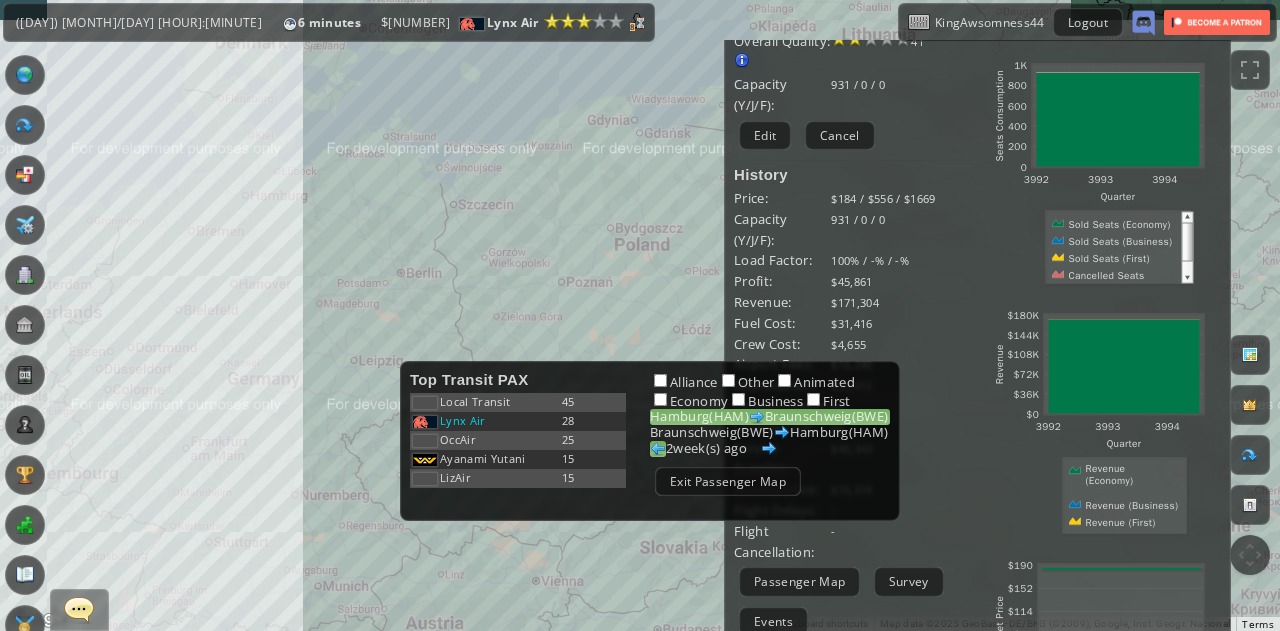 click at bounding box center [658, 449] 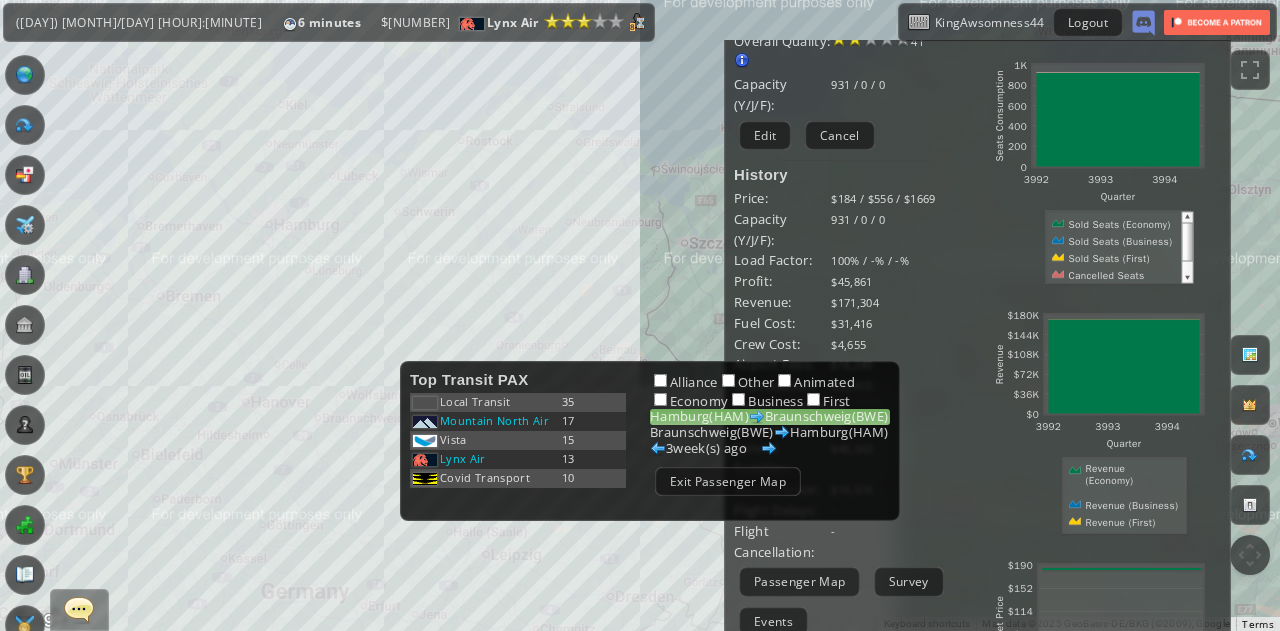 drag, startPoint x: 336, startPoint y: 315, endPoint x: 366, endPoint y: 201, distance: 117.881294 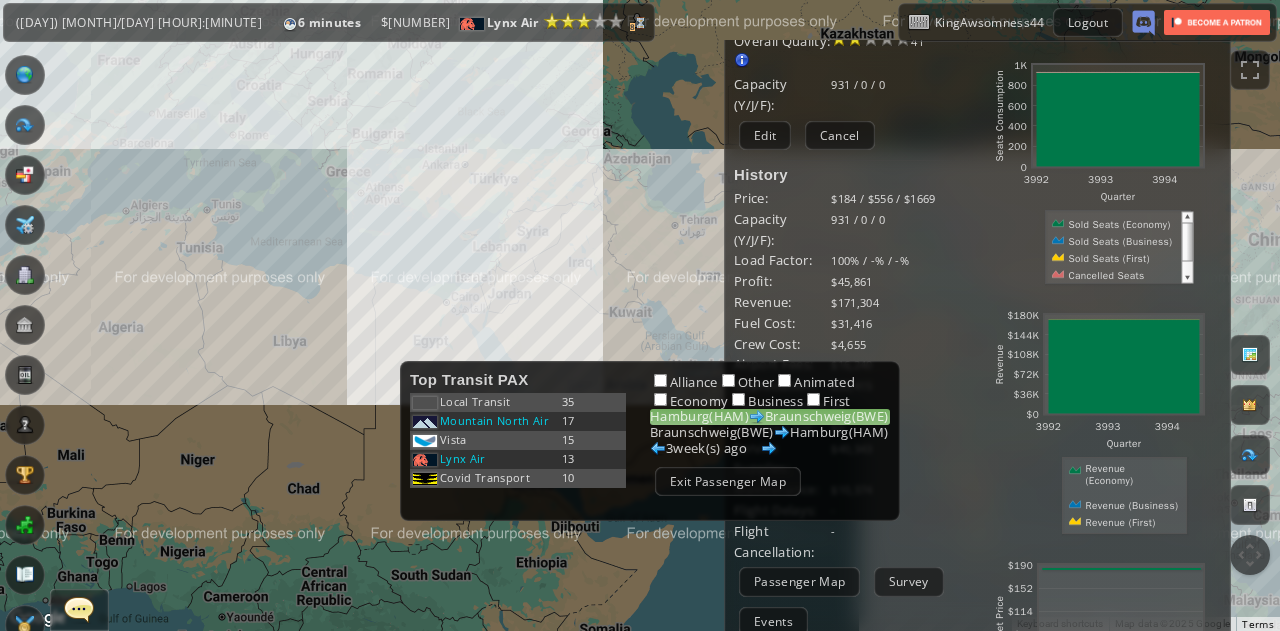 drag, startPoint x: 468, startPoint y: 186, endPoint x: 376, endPoint y: 9, distance: 199.48183 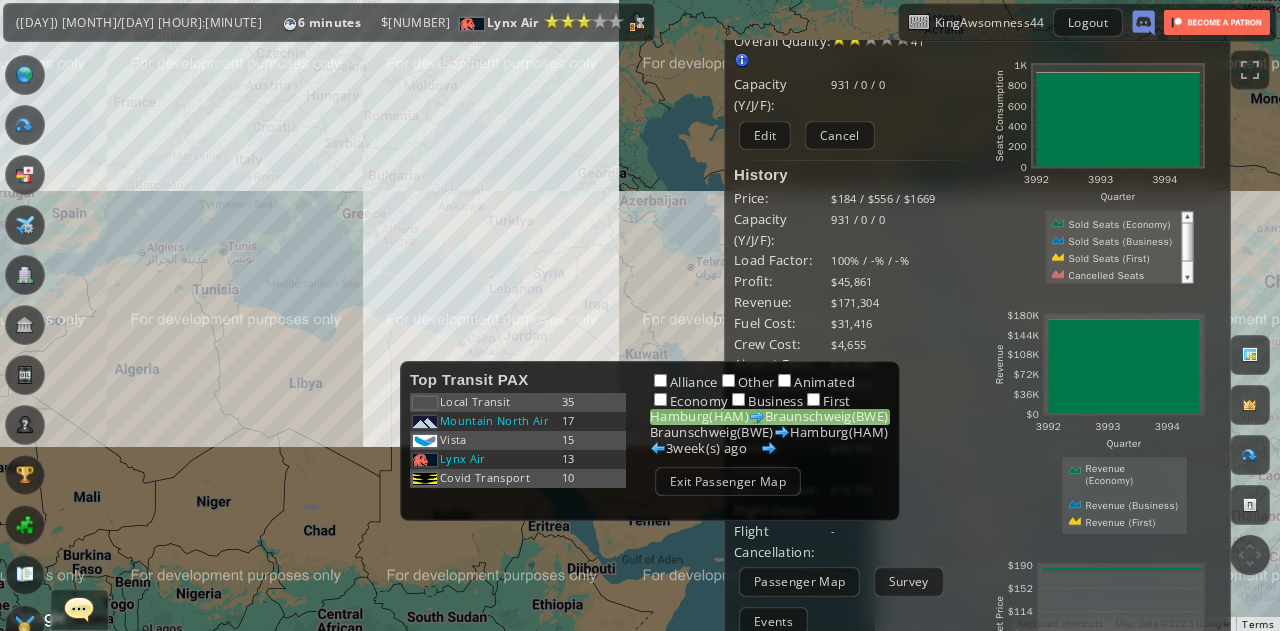 drag, startPoint x: 305, startPoint y: 207, endPoint x: 463, endPoint y: 477, distance: 312.8322 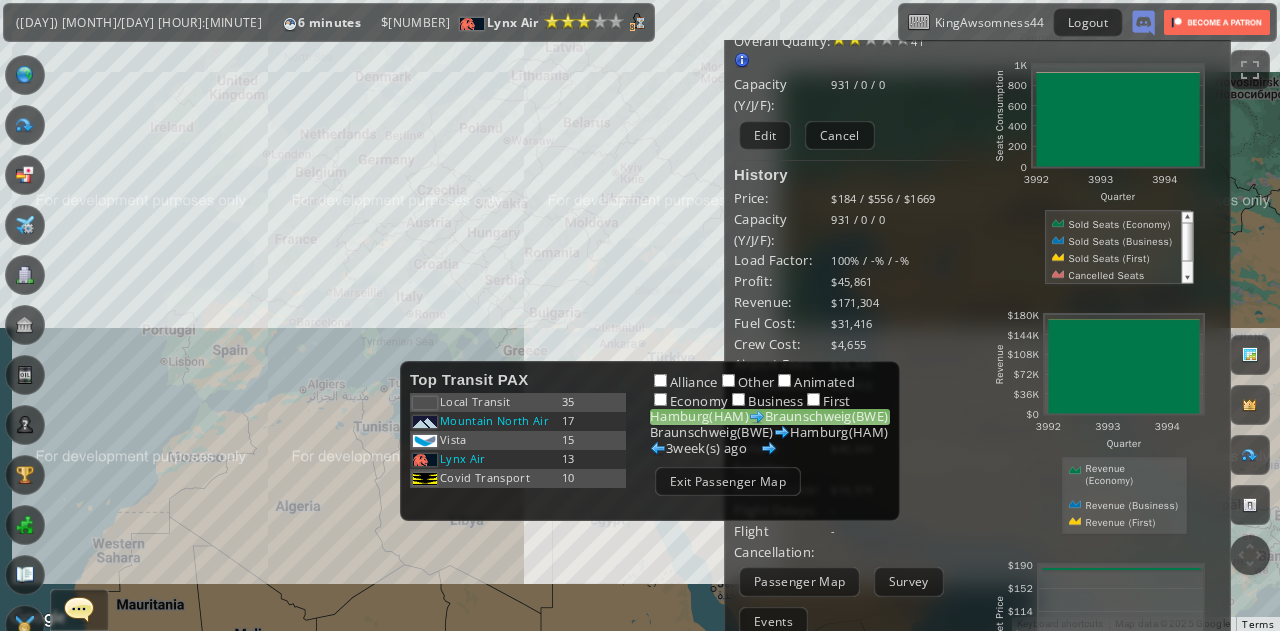 drag, startPoint x: 315, startPoint y: 399, endPoint x: 272, endPoint y: 246, distance: 158.92766 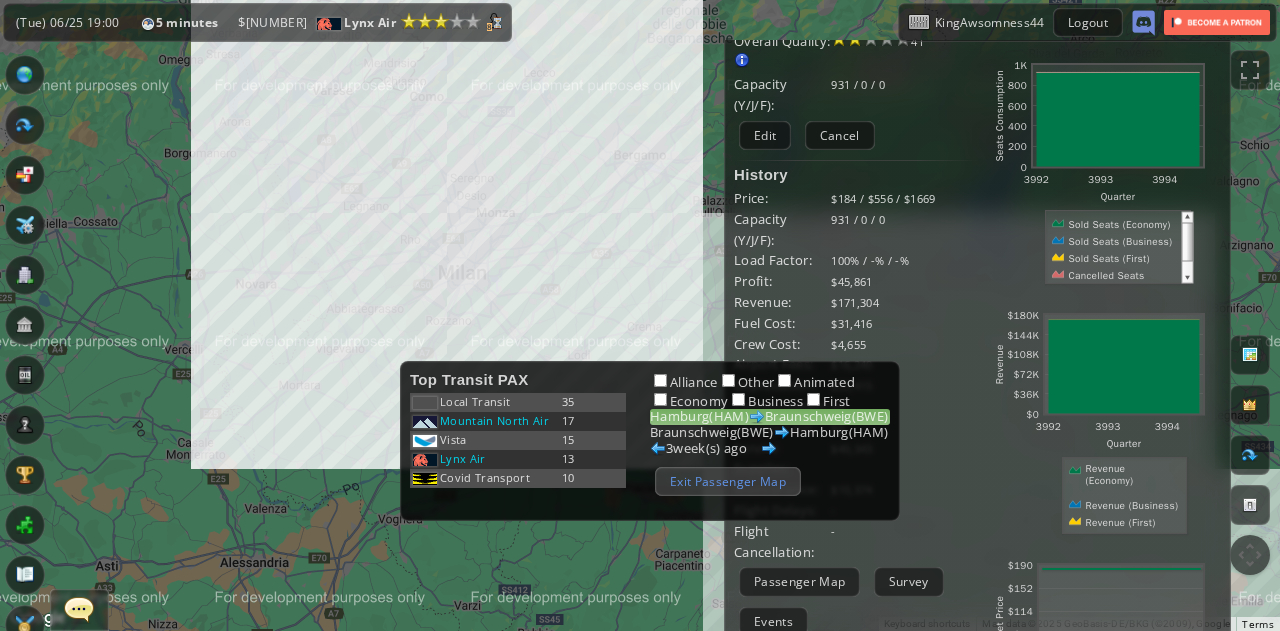 click on "Exit Passenger Map" at bounding box center (728, 481) 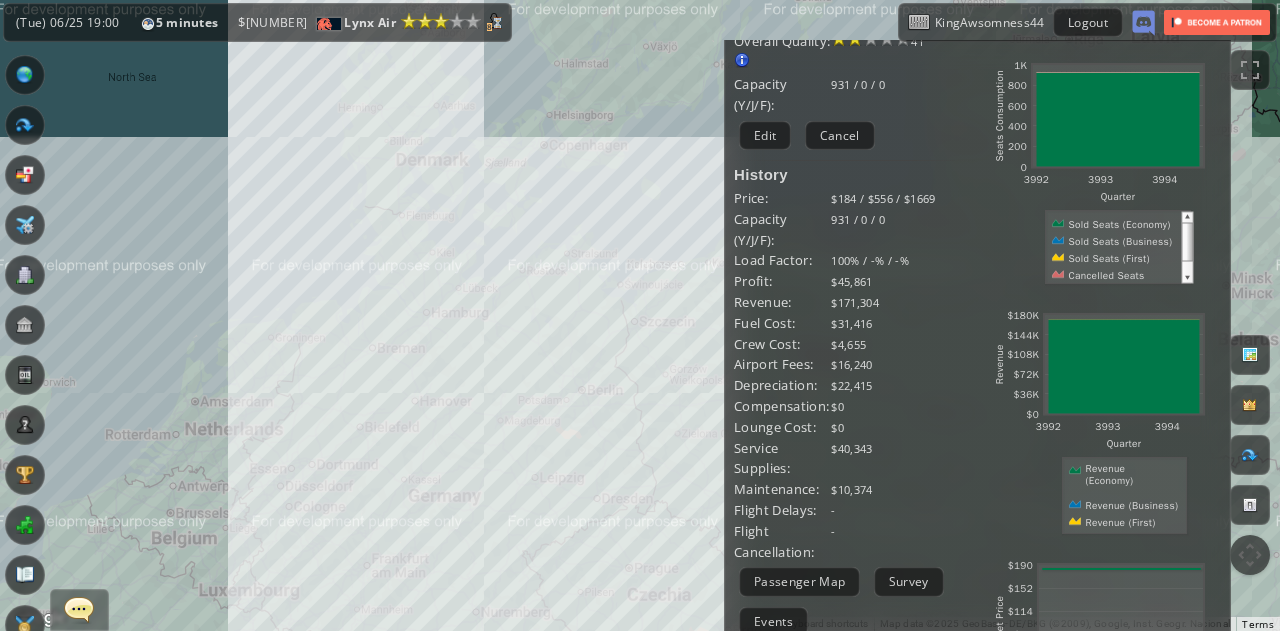 click on "To navigate, press the arrow keys." at bounding box center [640, 315] 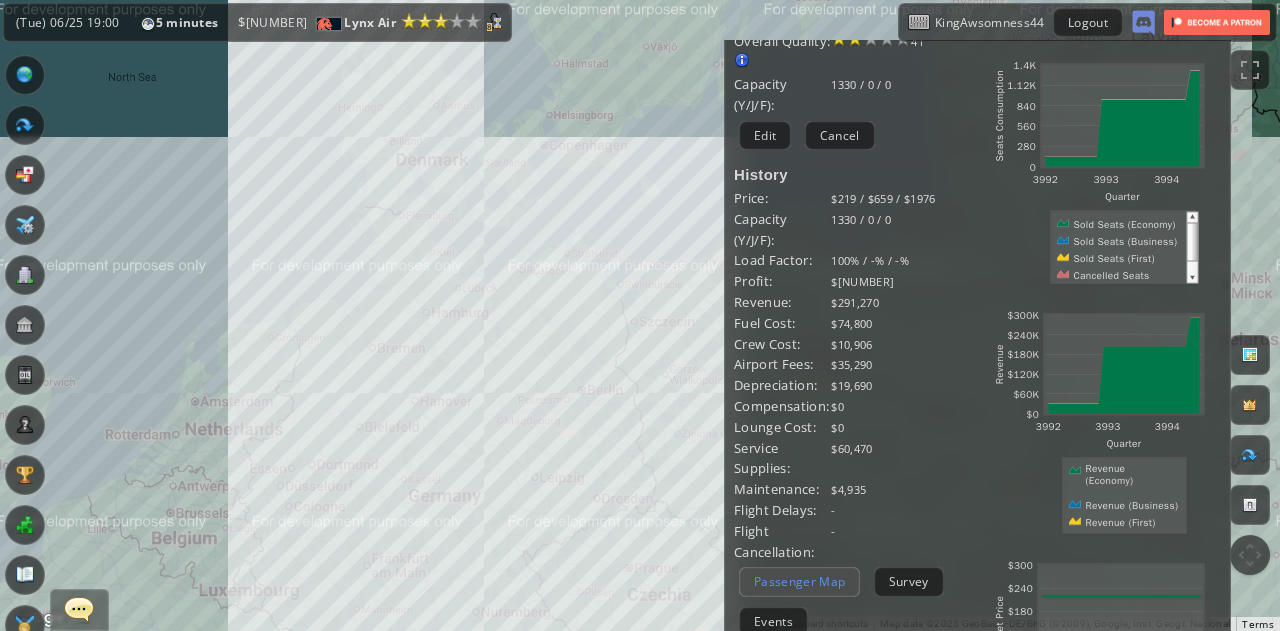 click on "Passenger Map" at bounding box center [799, 581] 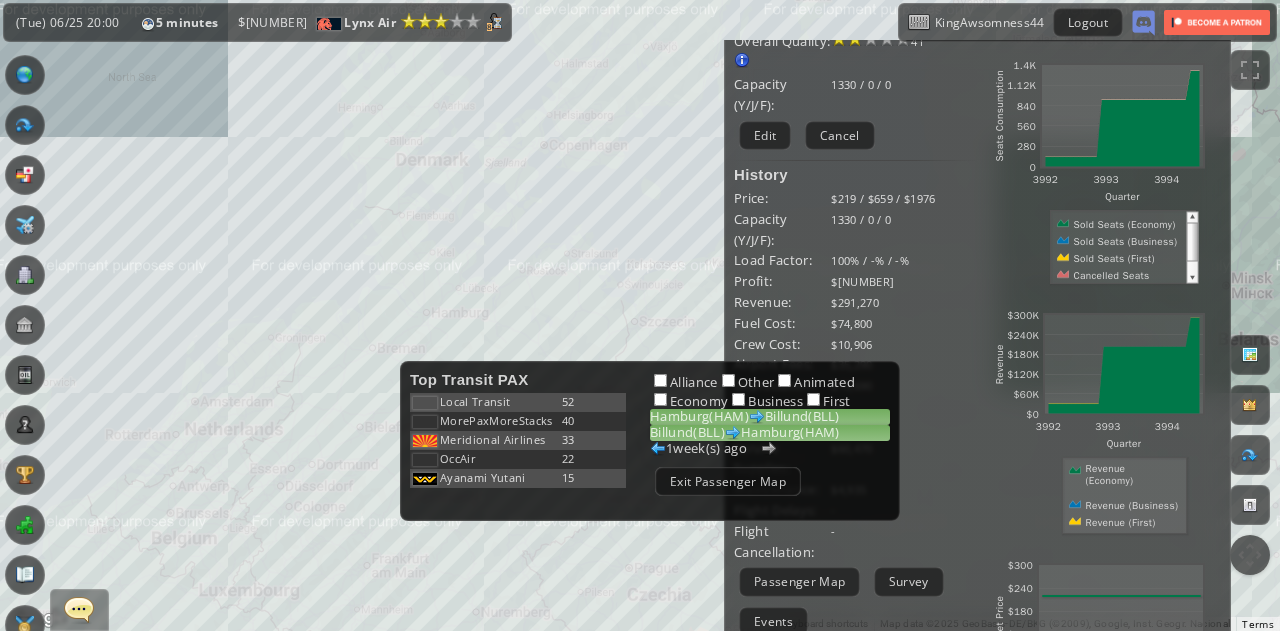 click on "[CITY]([CODE]) [CITY]([CODE])" at bounding box center (770, 433) 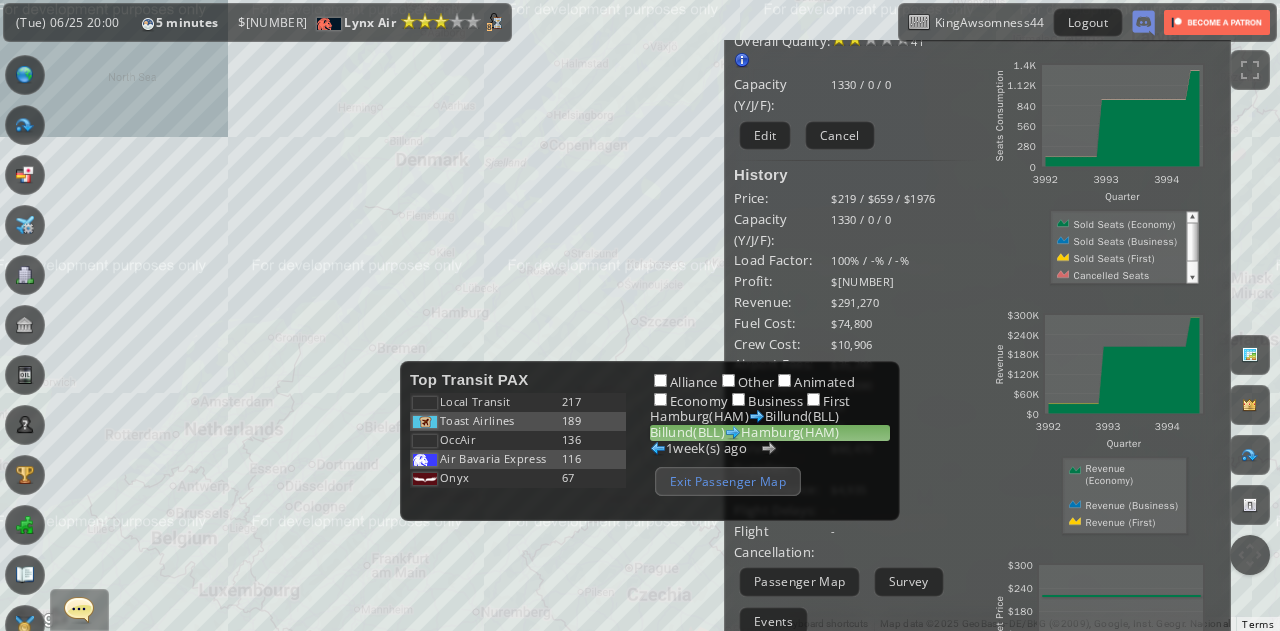click on "Exit Passenger Map" at bounding box center [728, 481] 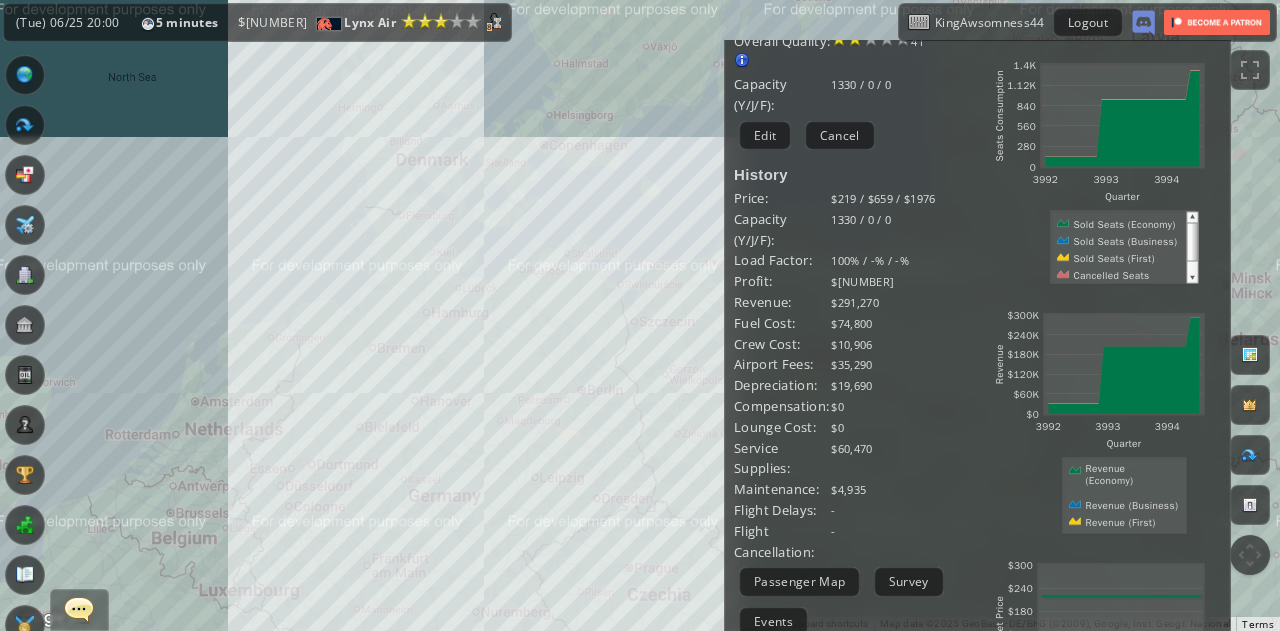click on "To navigate, press the arrow keys." at bounding box center [640, 315] 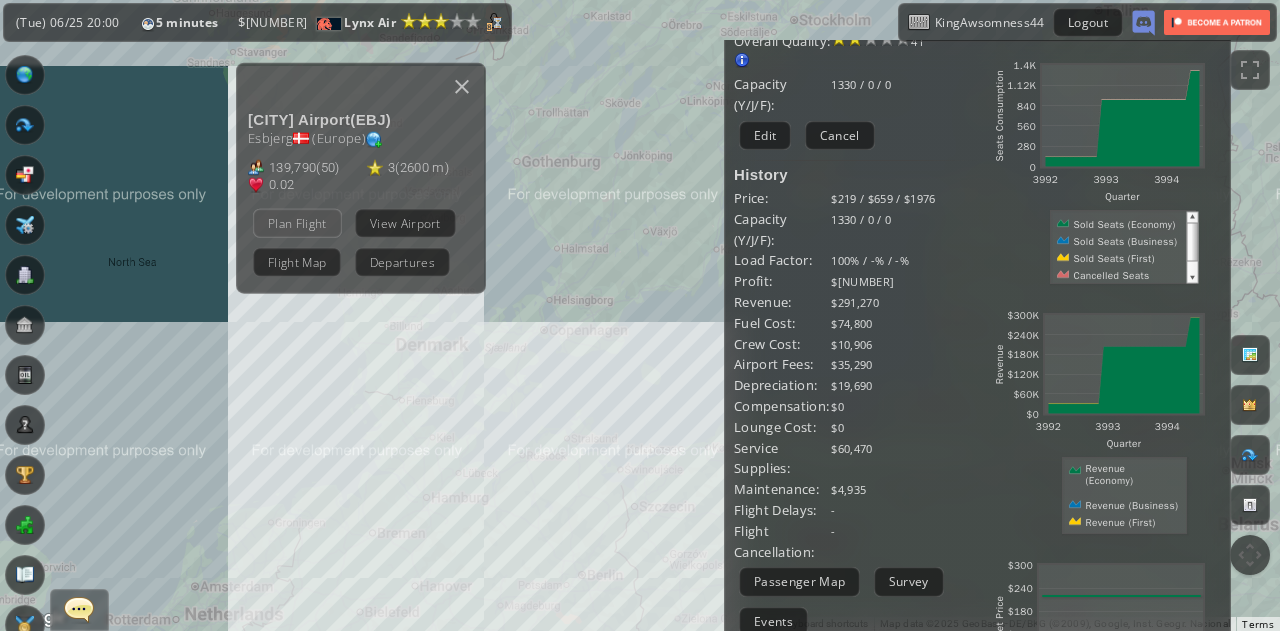click on "Plan Flight" at bounding box center [297, 222] 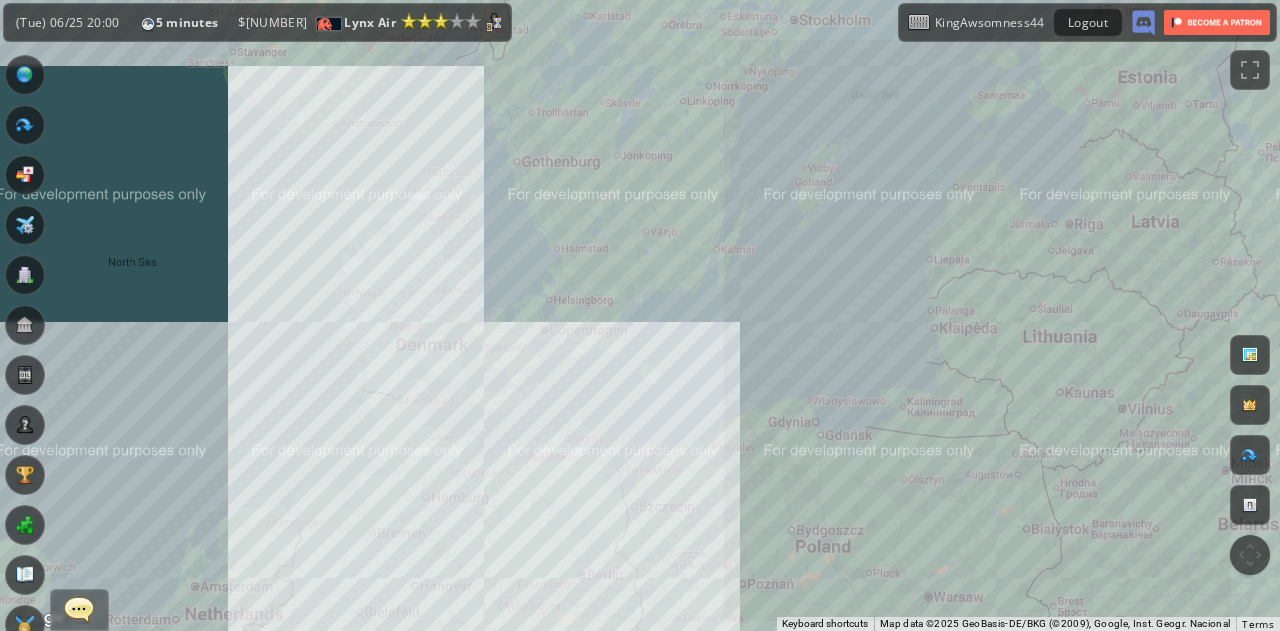 scroll, scrollTop: 0, scrollLeft: 0, axis: both 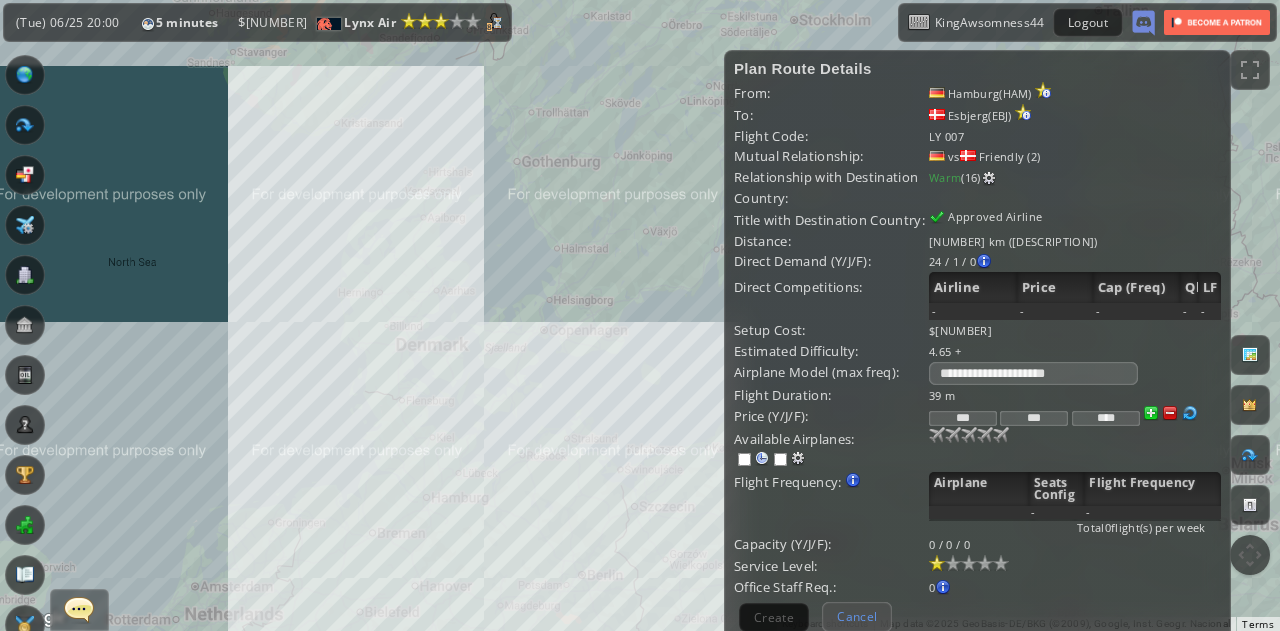 click on "Cancel" at bounding box center (857, 616) 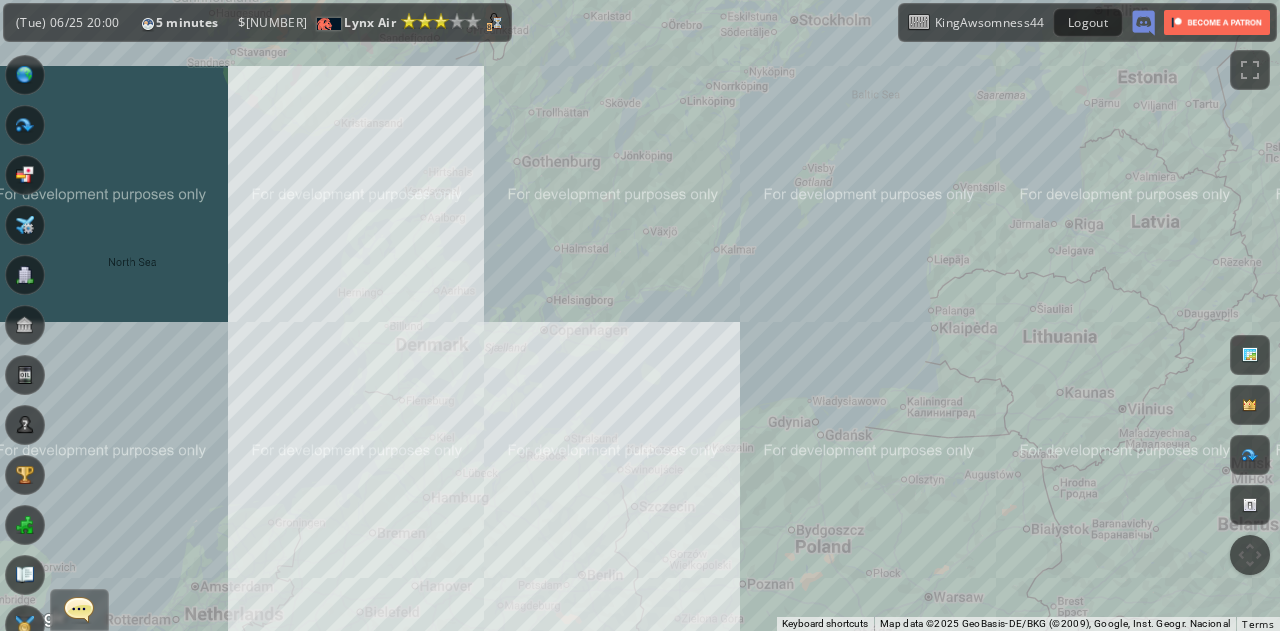 click on "To navigate, press the arrow keys." at bounding box center (640, 315) 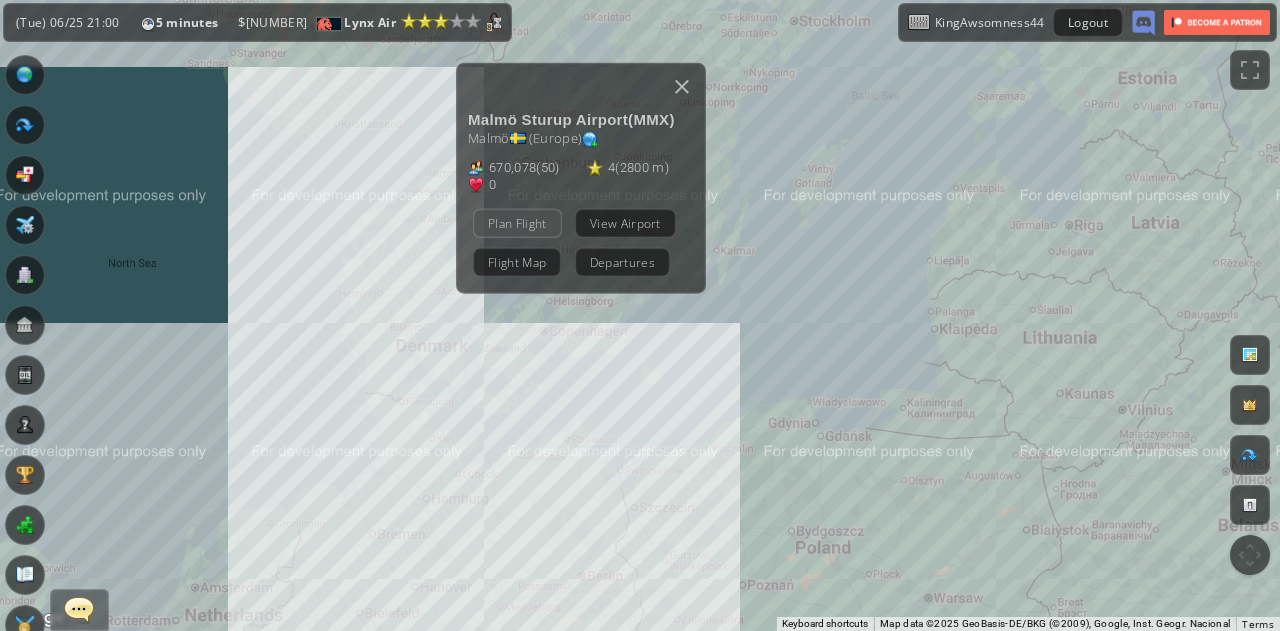 click on "Plan Flight" at bounding box center (517, 222) 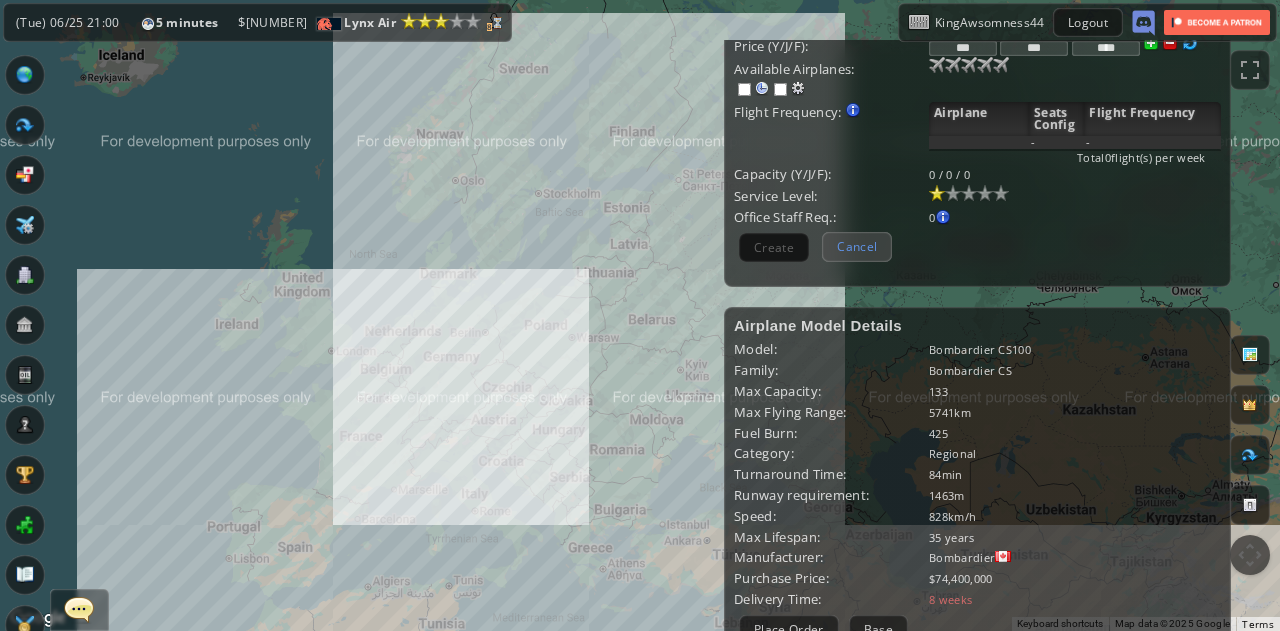 click on "Cancel" at bounding box center [857, 246] 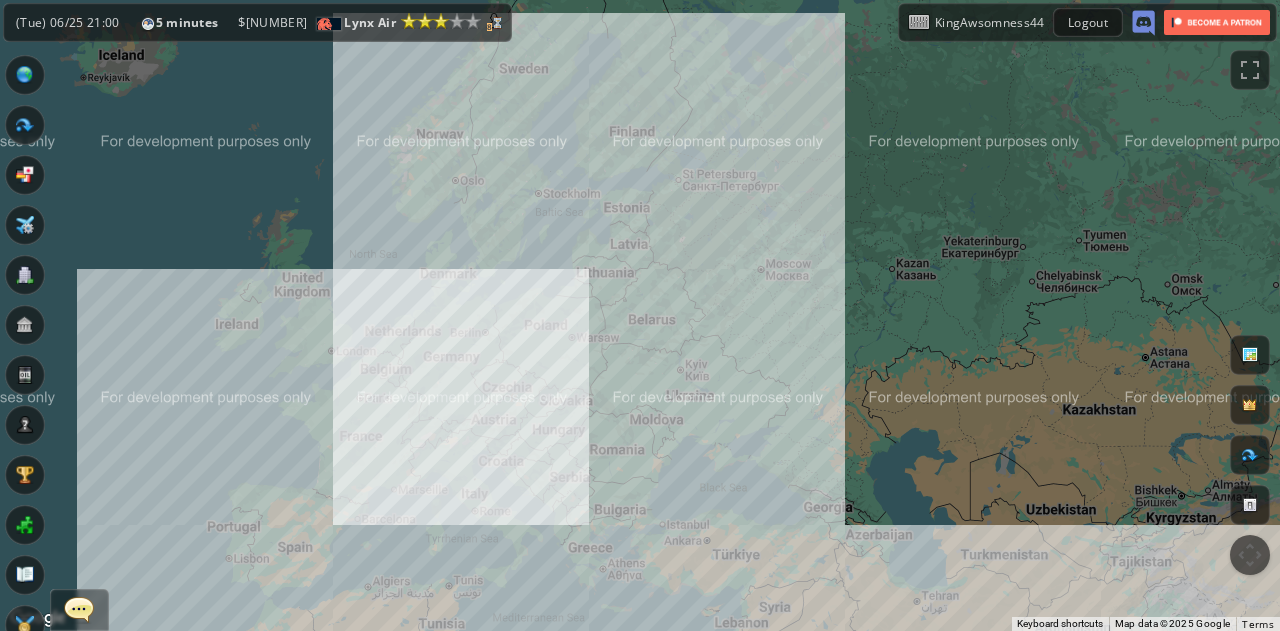 scroll, scrollTop: 0, scrollLeft: 0, axis: both 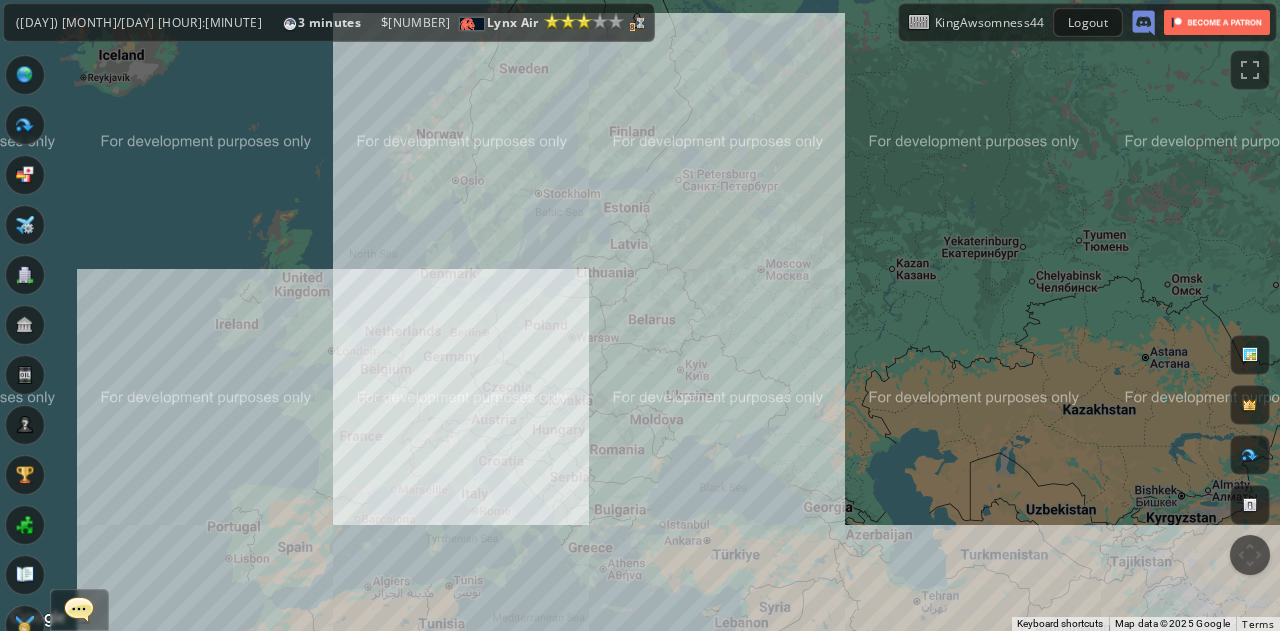 click on "To navigate, press the arrow keys." at bounding box center [640, 315] 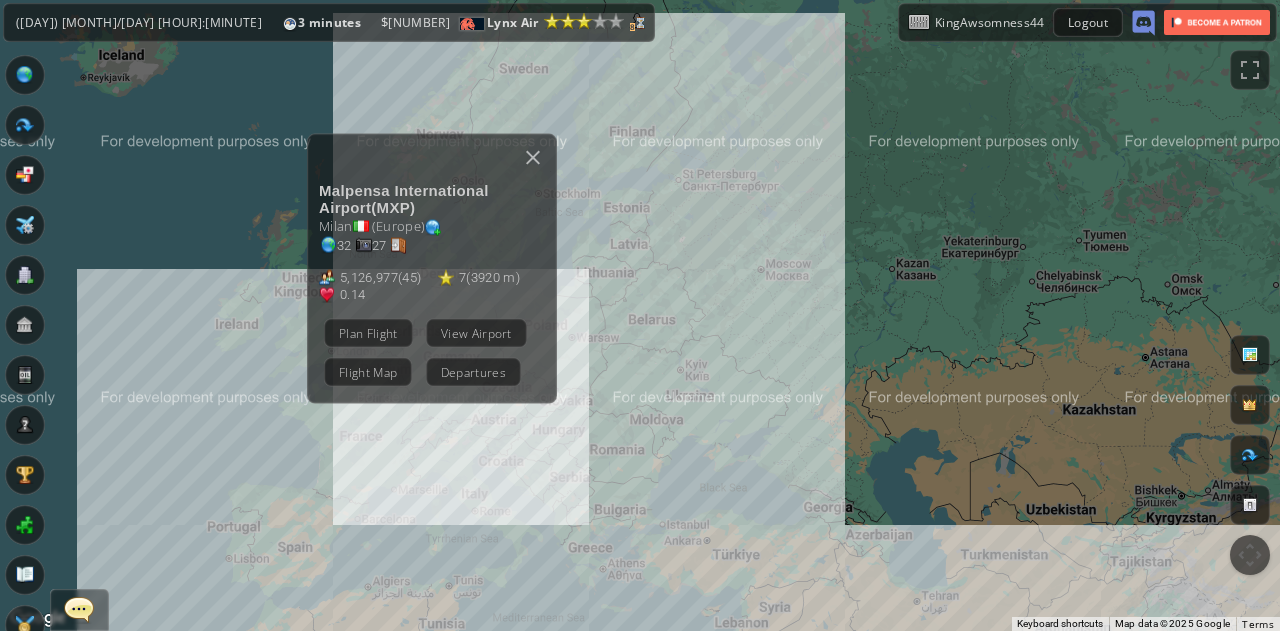 click on "Plan Flight
View Airport
Flight Map
Departures" at bounding box center [438, 352] 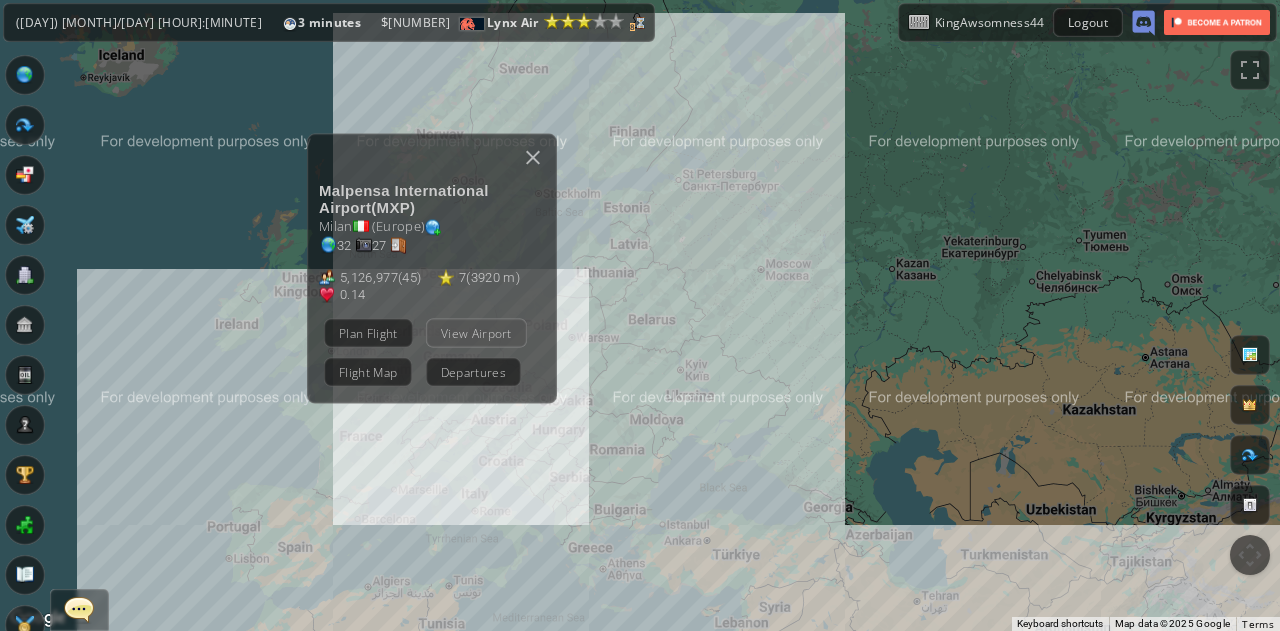 click on "View Airport" at bounding box center [476, 332] 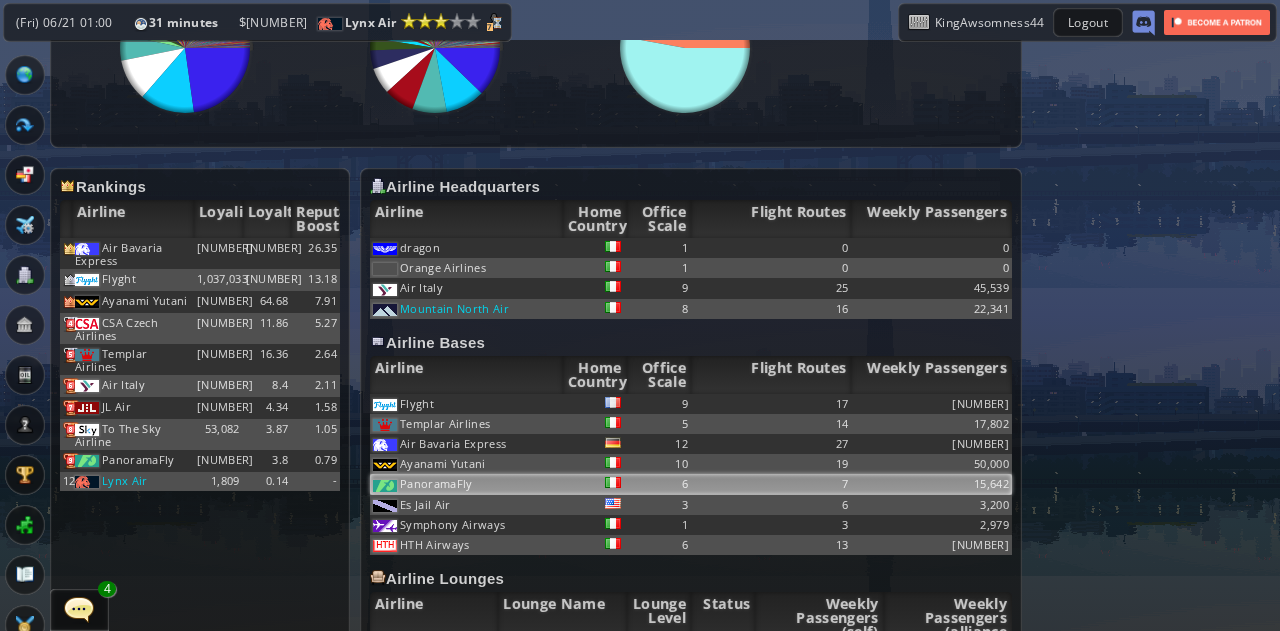 scroll, scrollTop: 1189, scrollLeft: 0, axis: vertical 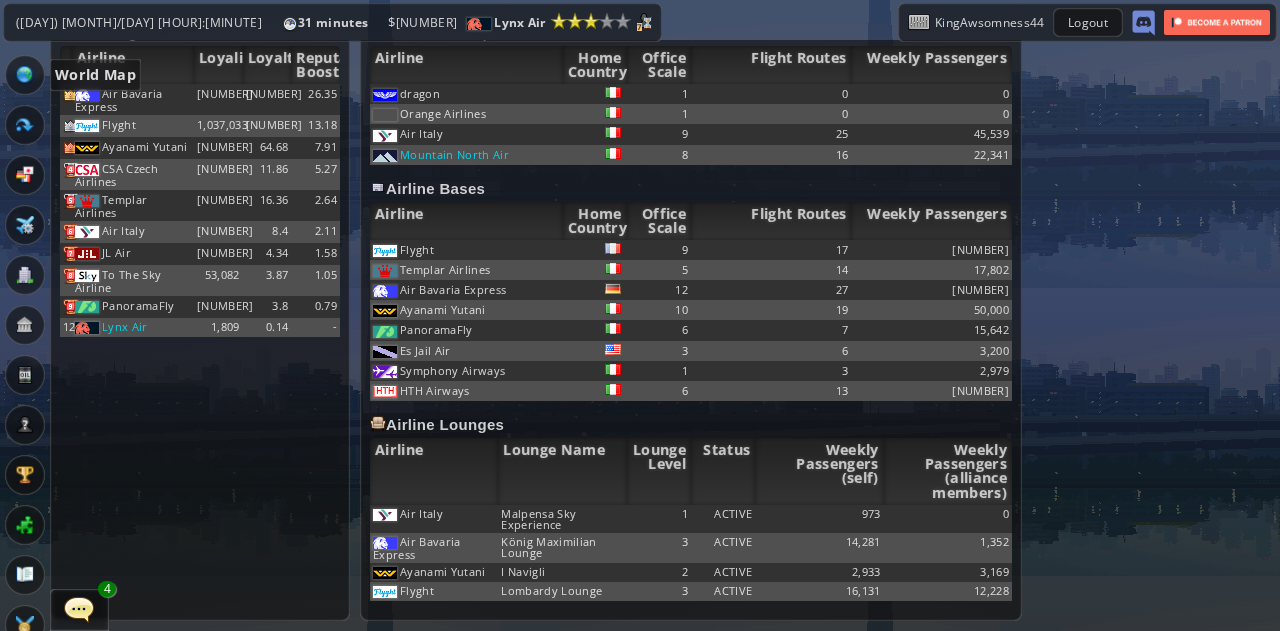 click at bounding box center (25, 75) 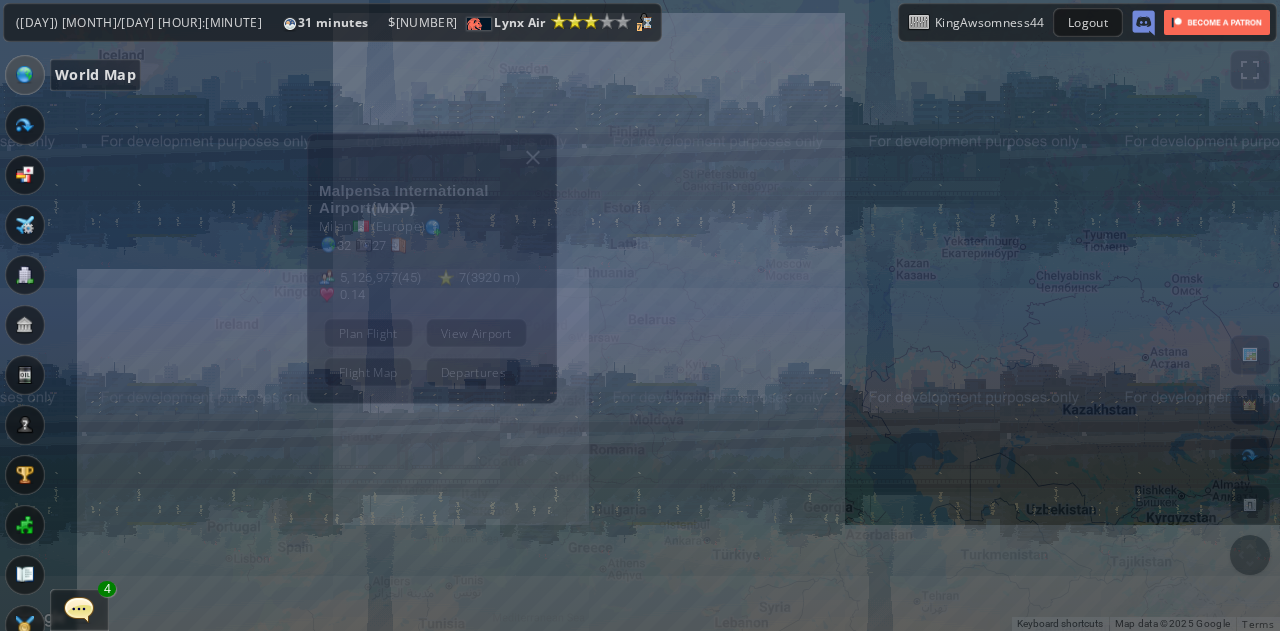 scroll, scrollTop: 0, scrollLeft: 0, axis: both 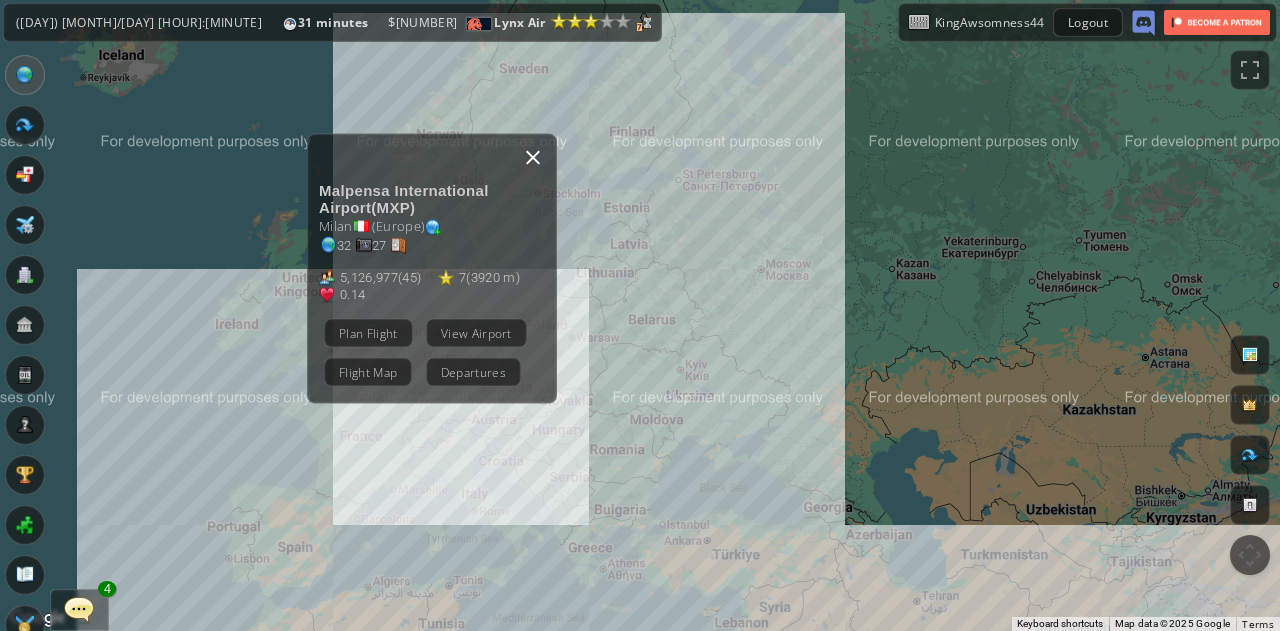 click at bounding box center [533, 157] 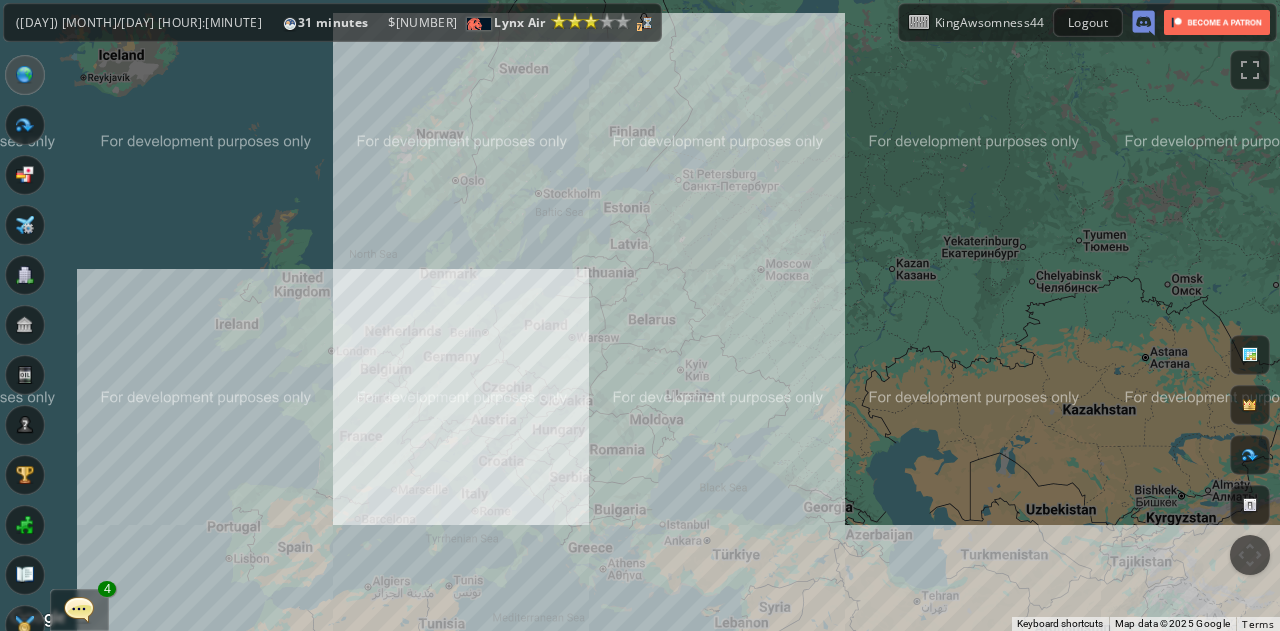 click on "To navigate, press the arrow keys." at bounding box center [640, 315] 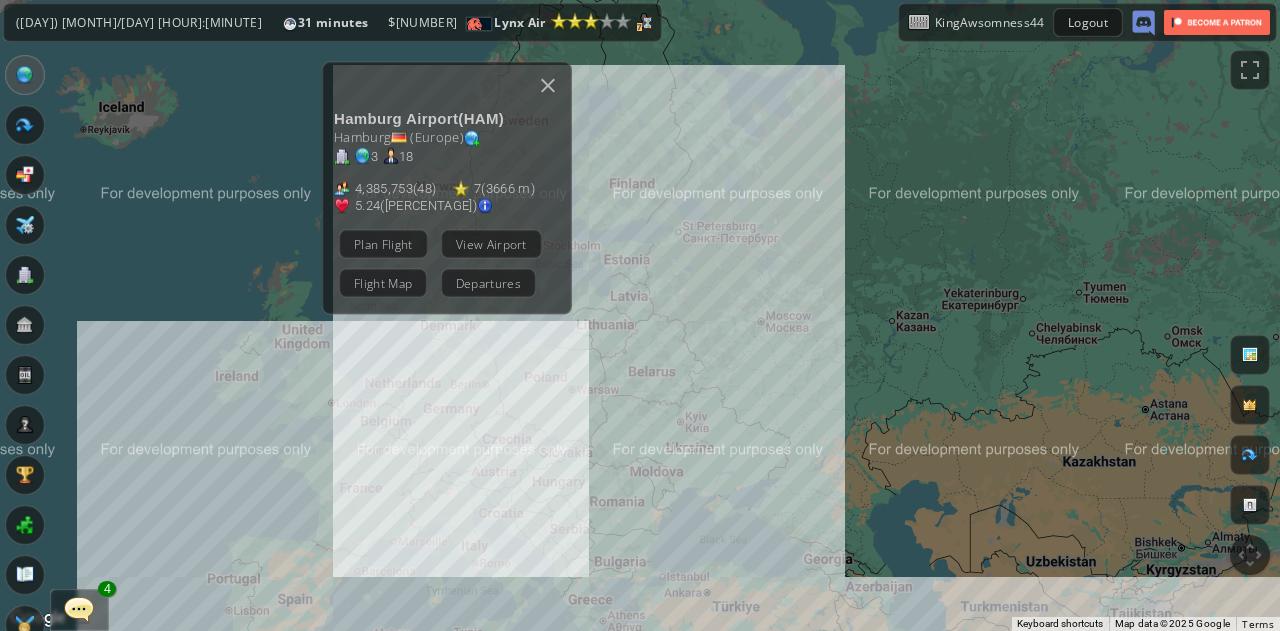 click on "View Airport" at bounding box center (491, 243) 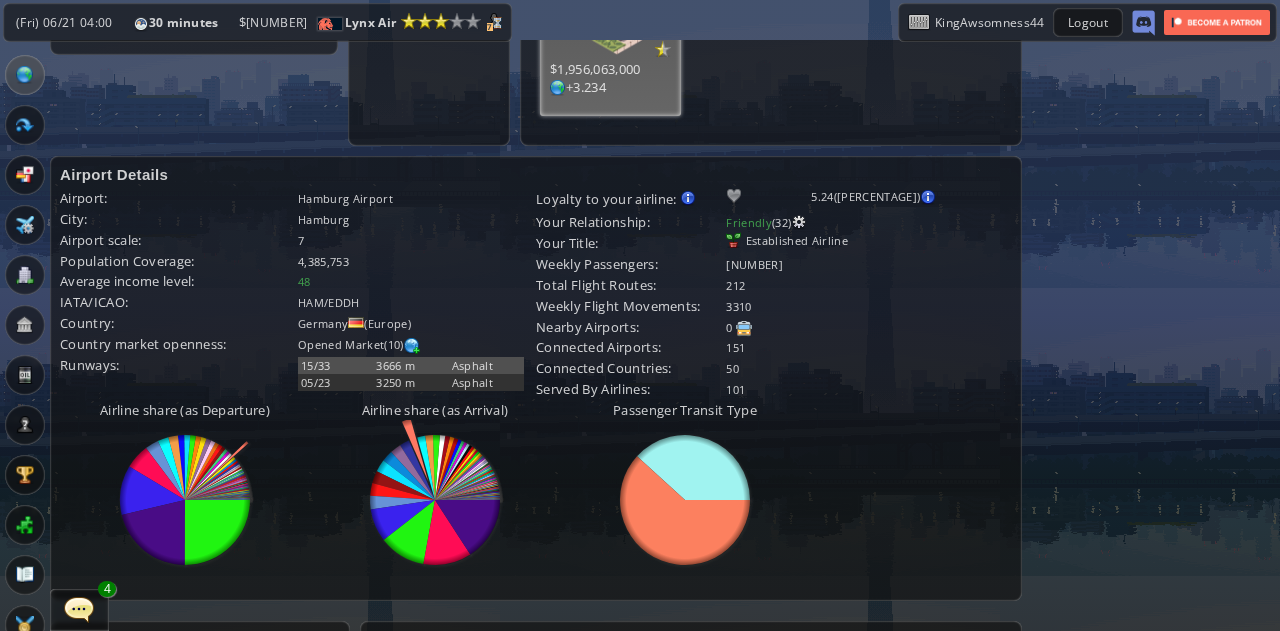 scroll, scrollTop: 0, scrollLeft: 0, axis: both 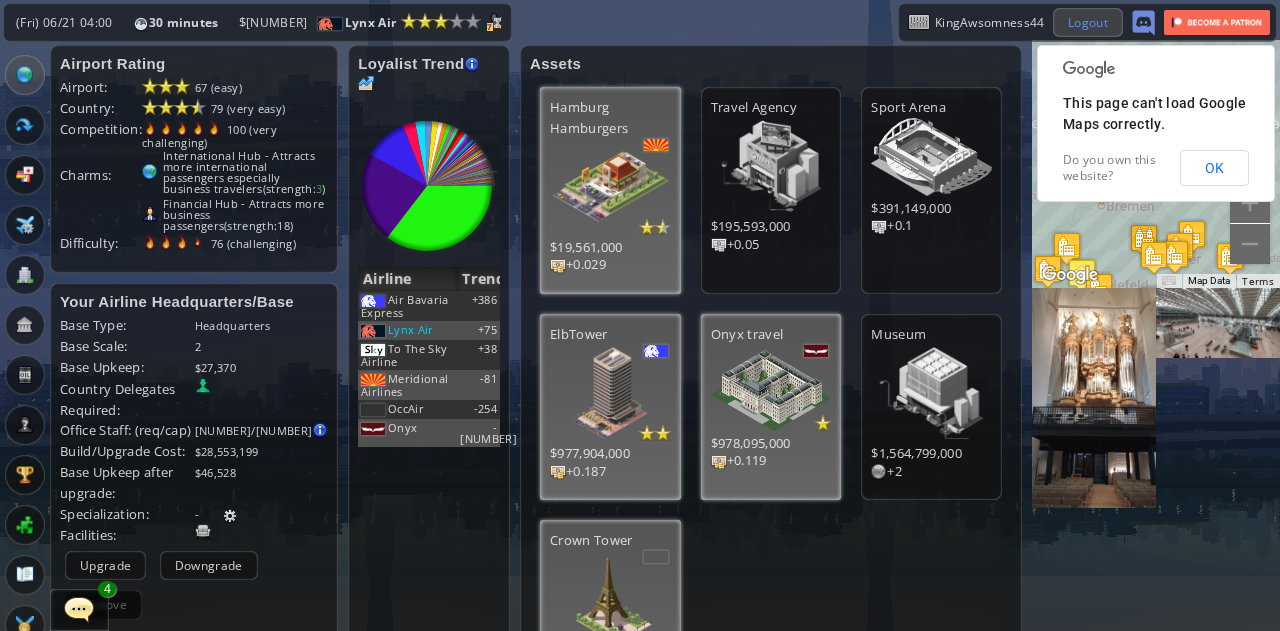 click on "Logout" at bounding box center (1088, 22) 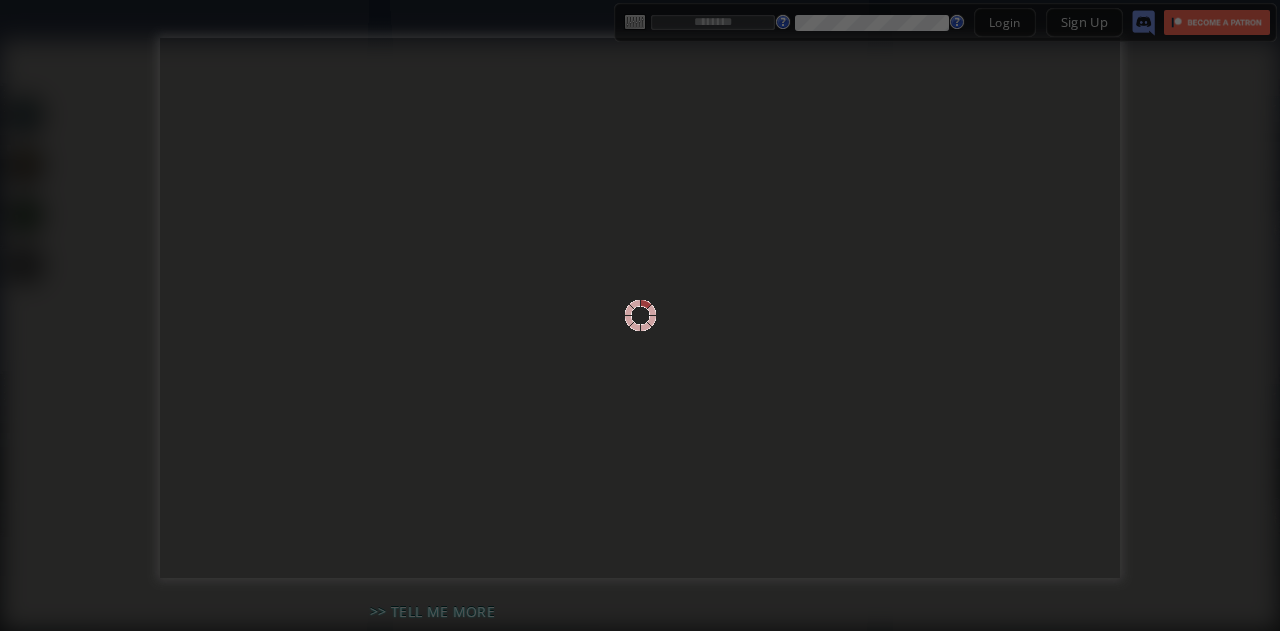 scroll, scrollTop: 0, scrollLeft: 0, axis: both 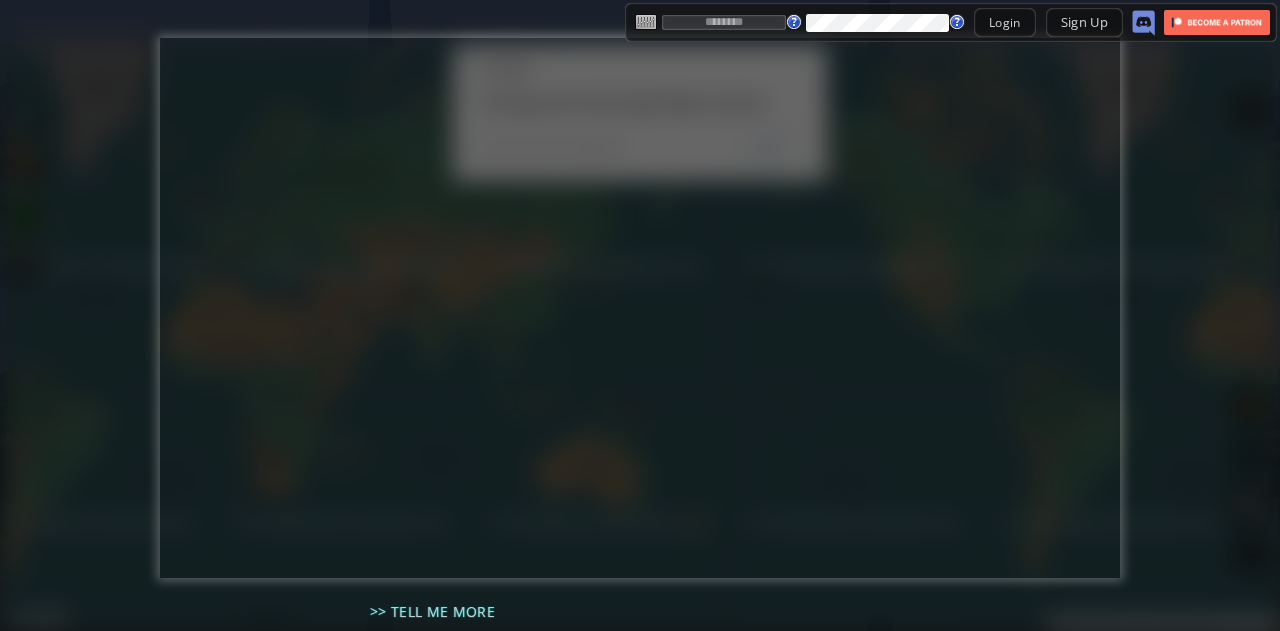 click at bounding box center (724, 22) 